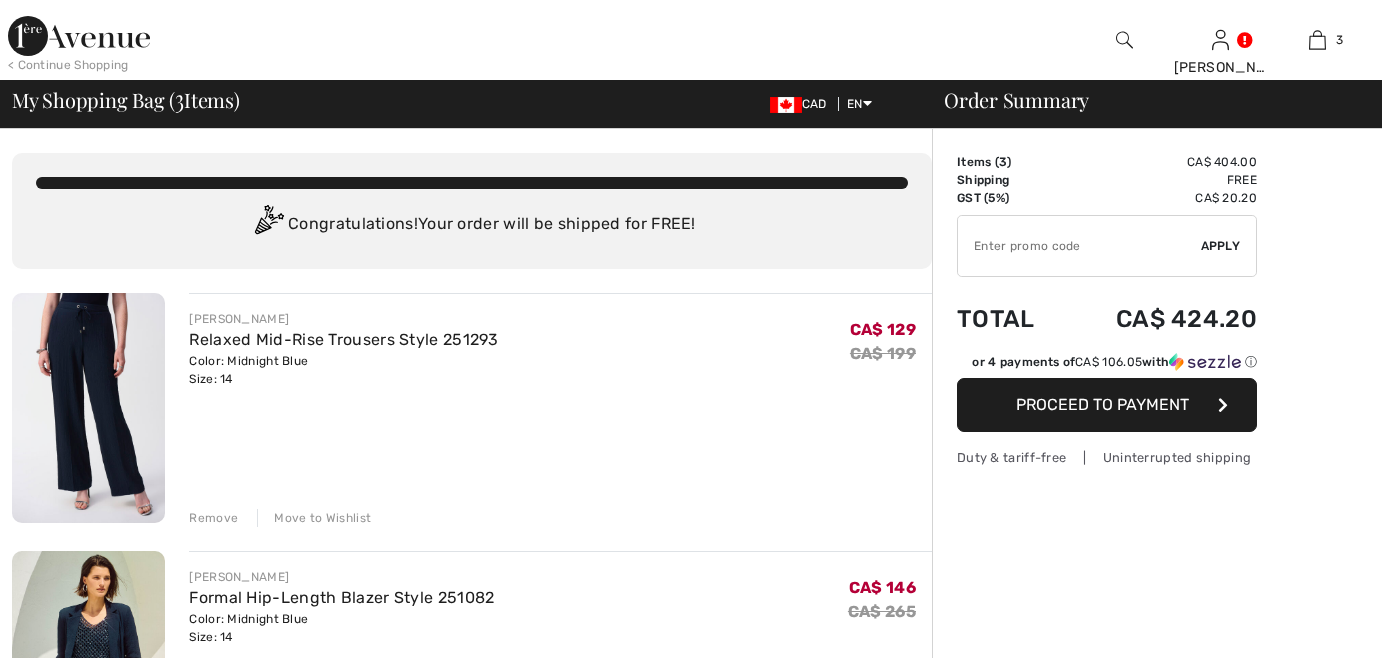 scroll, scrollTop: 0, scrollLeft: 0, axis: both 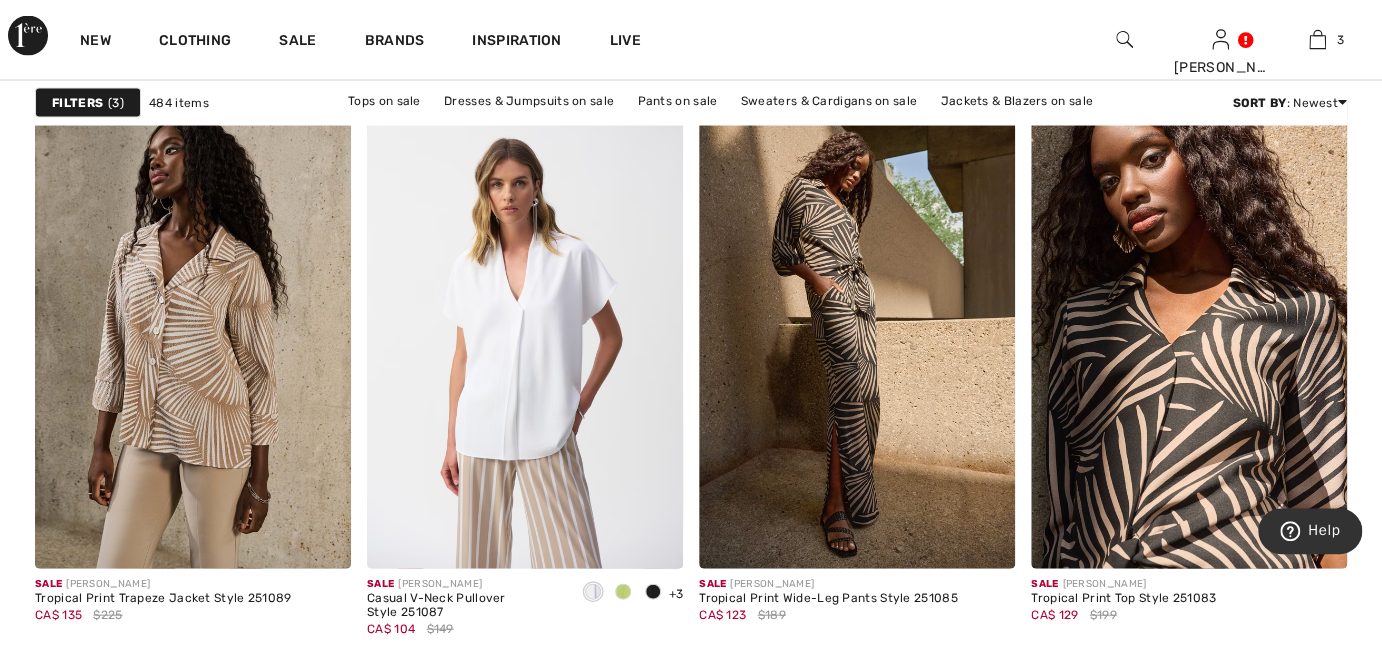 click on "Next" at bounding box center (974, 679) 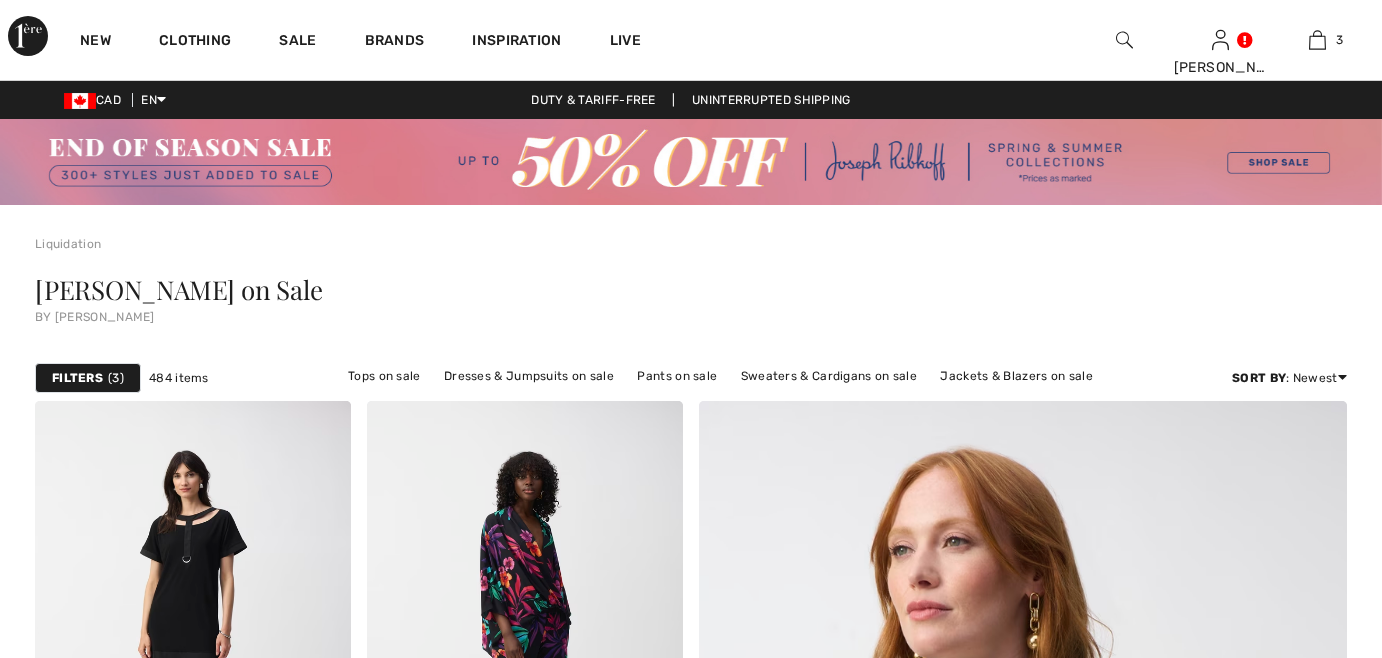 scroll, scrollTop: 0, scrollLeft: 0, axis: both 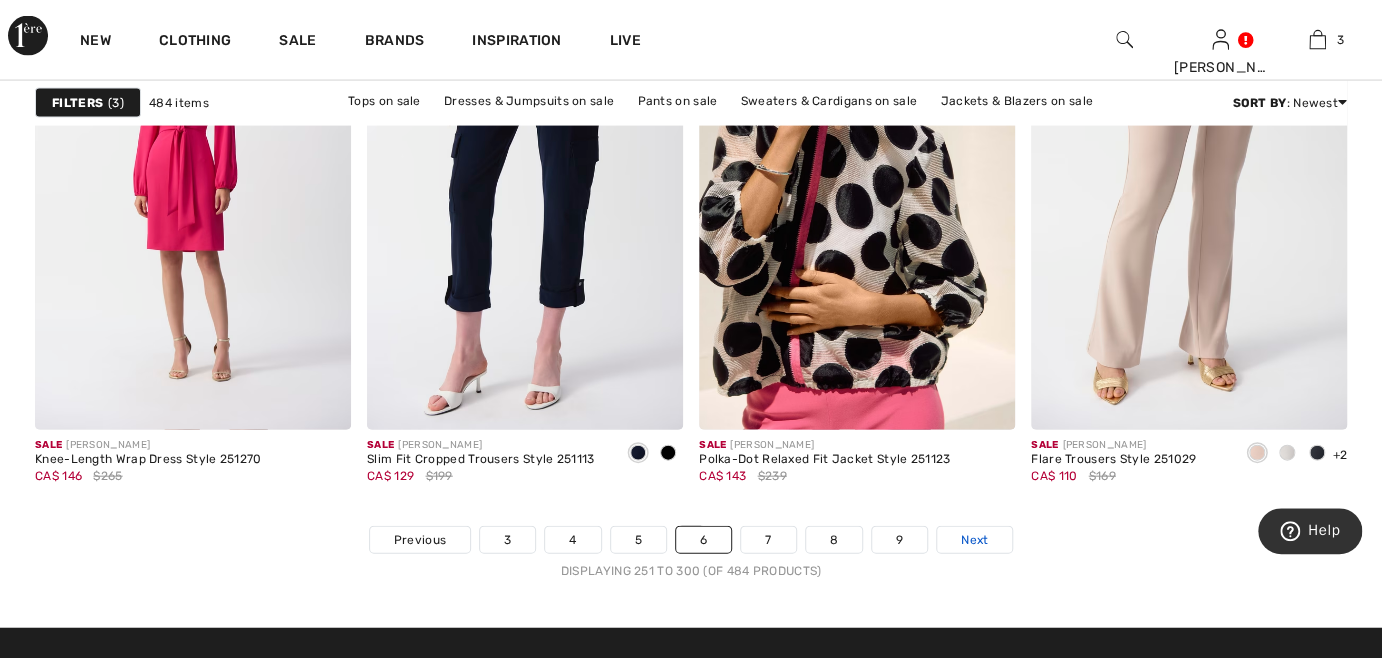 click on "Next" at bounding box center [974, 540] 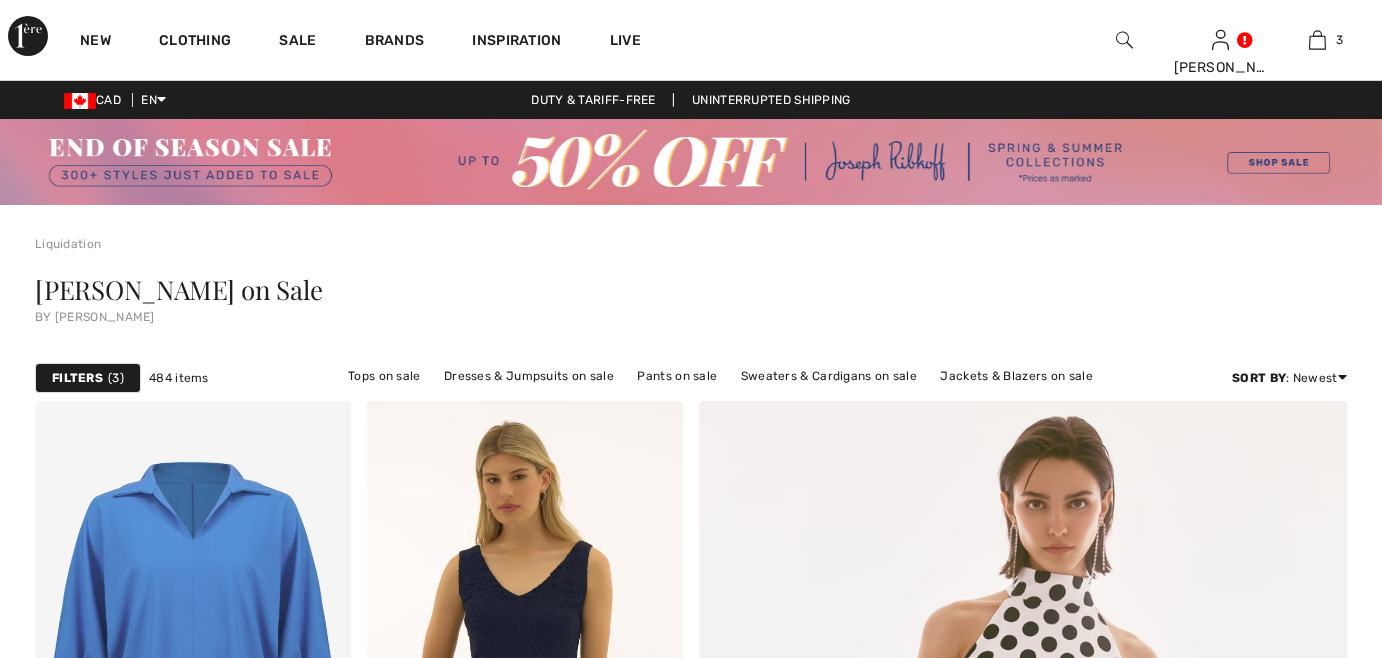 scroll, scrollTop: 0, scrollLeft: 0, axis: both 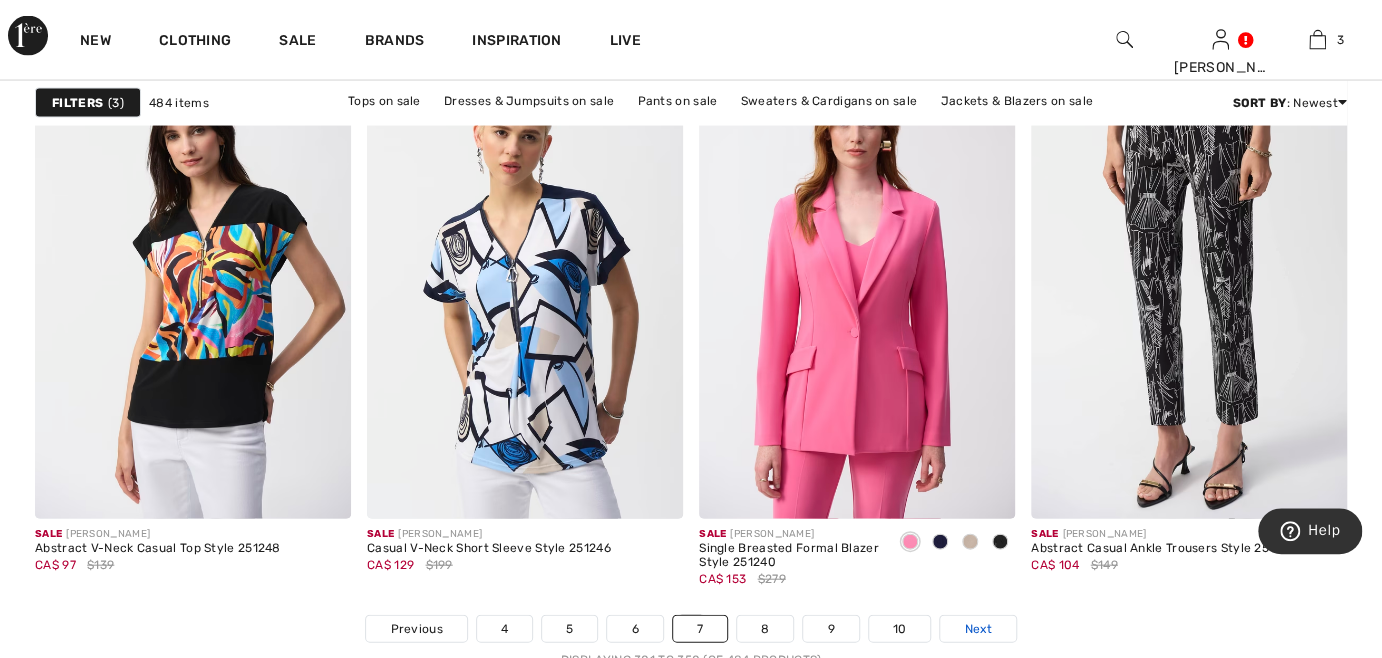 click on "Next" at bounding box center (977, 629) 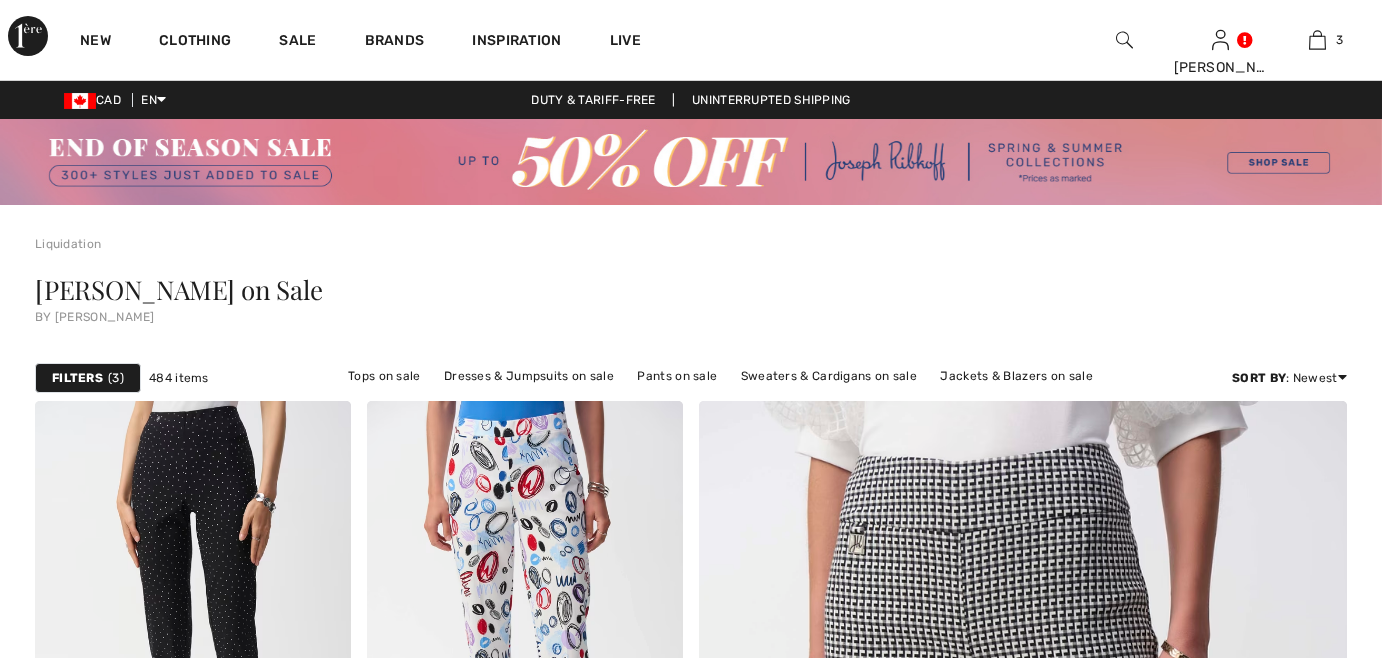 scroll, scrollTop: 0, scrollLeft: 0, axis: both 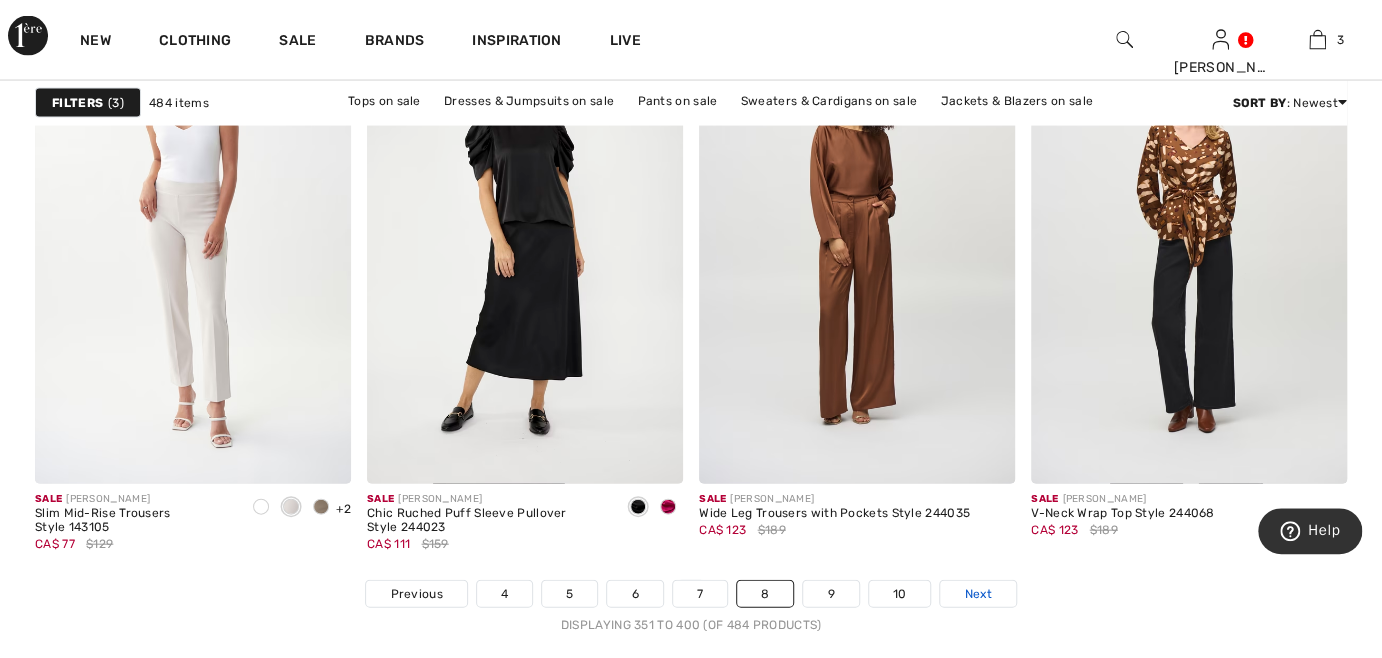 click on "Next" at bounding box center (977, 594) 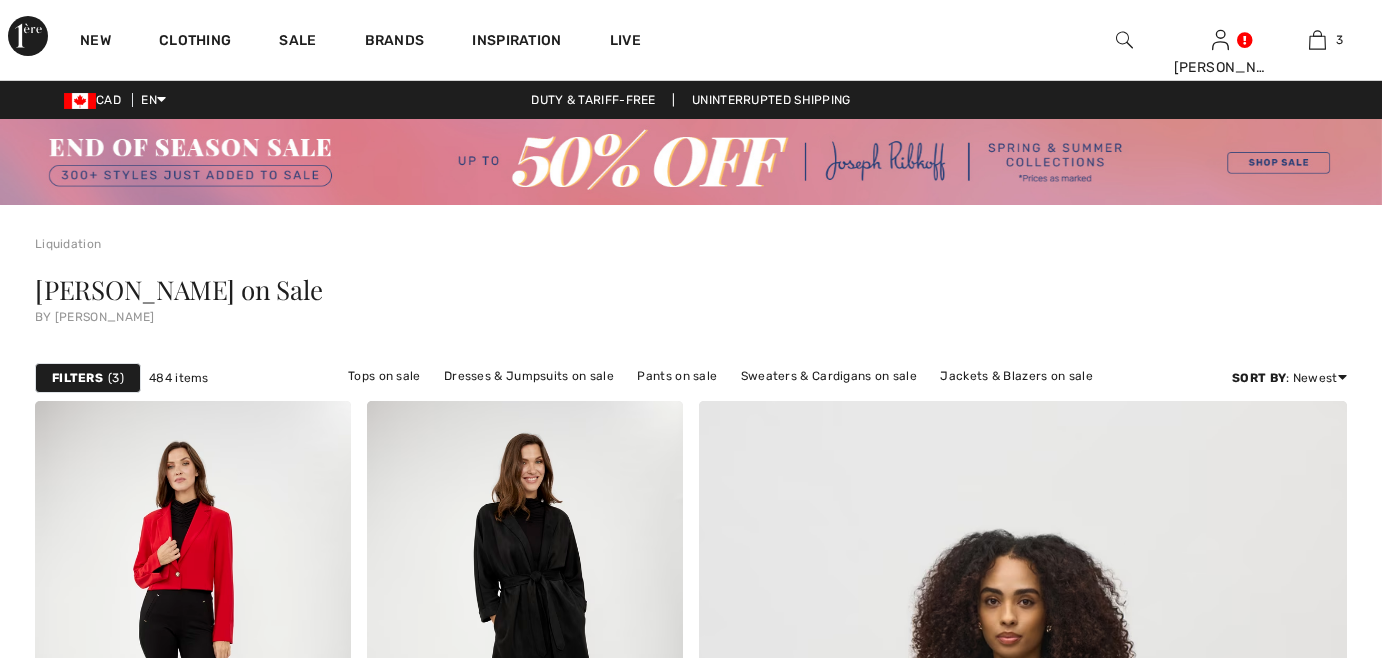 scroll, scrollTop: 0, scrollLeft: 0, axis: both 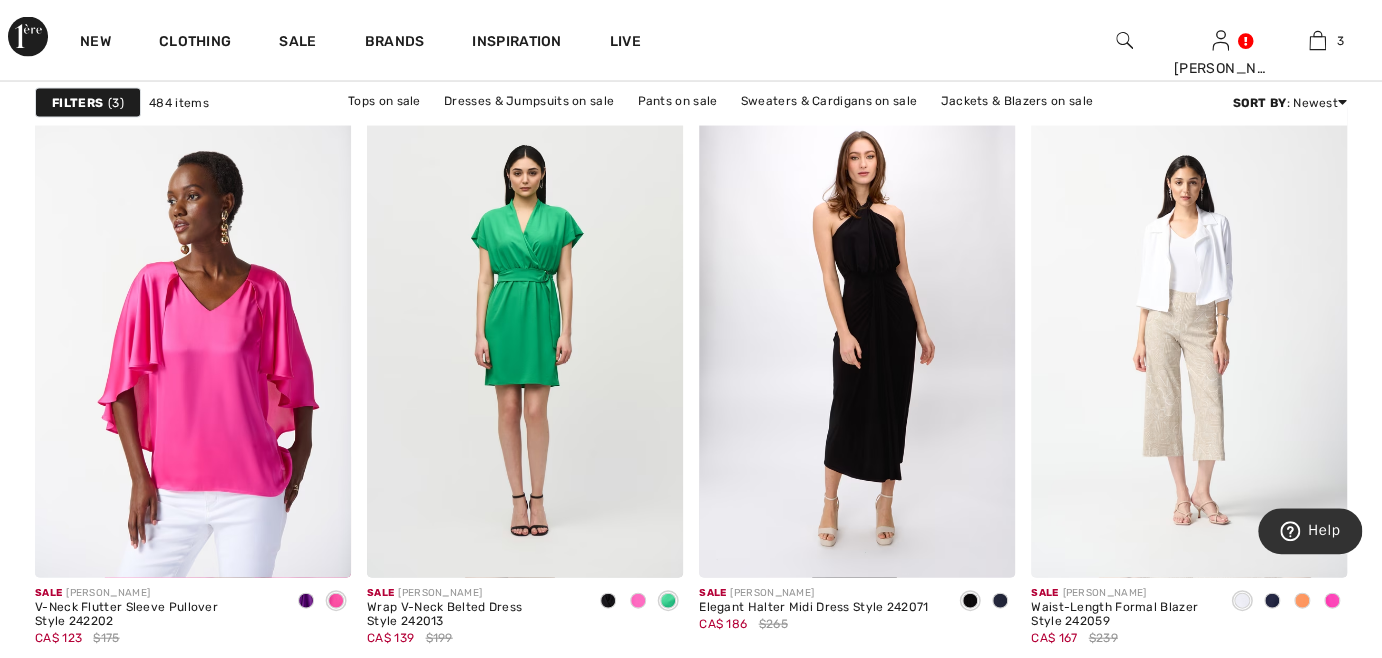 click on "Next" at bounding box center [977, 687] 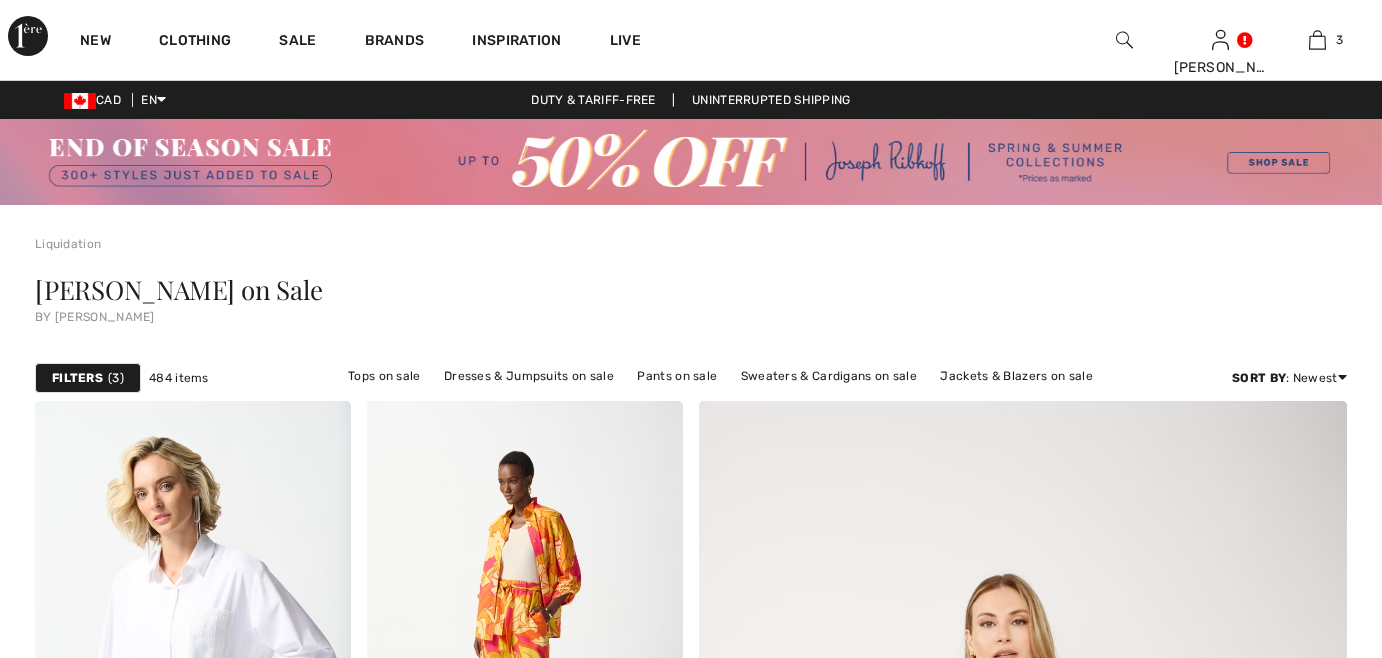 scroll, scrollTop: 0, scrollLeft: 0, axis: both 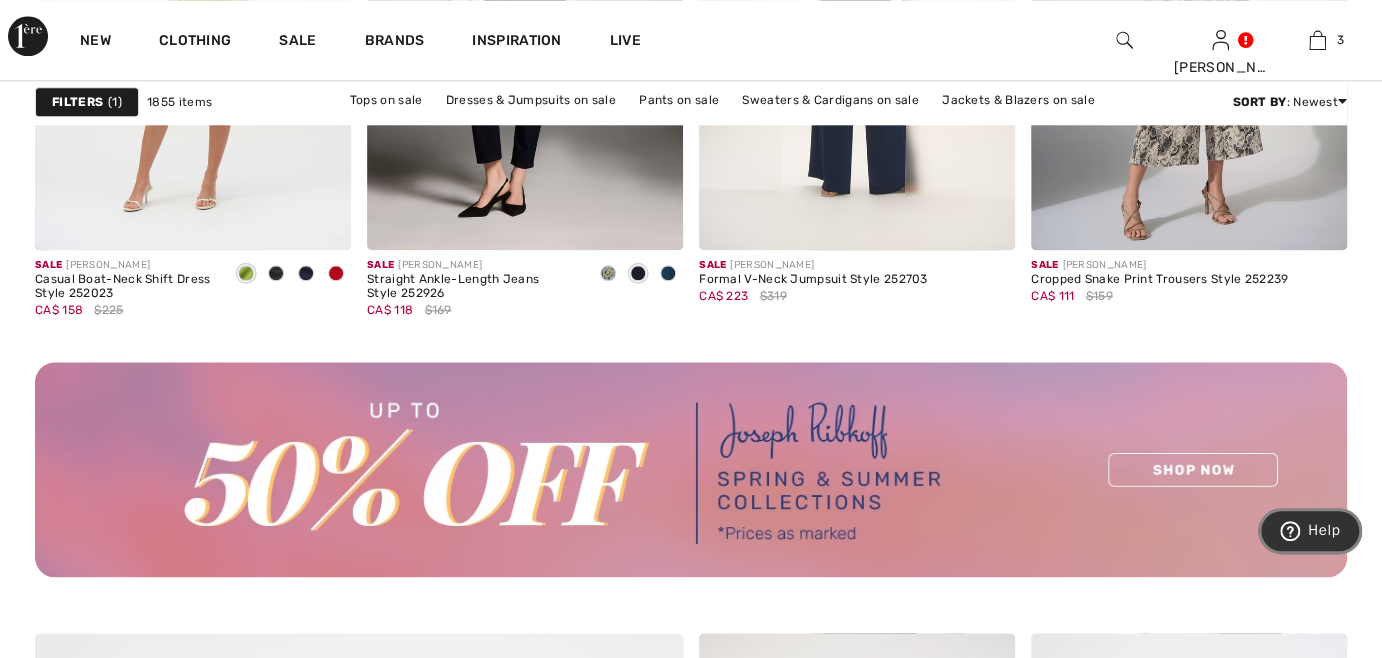 click on "Help" at bounding box center (1310, 531) 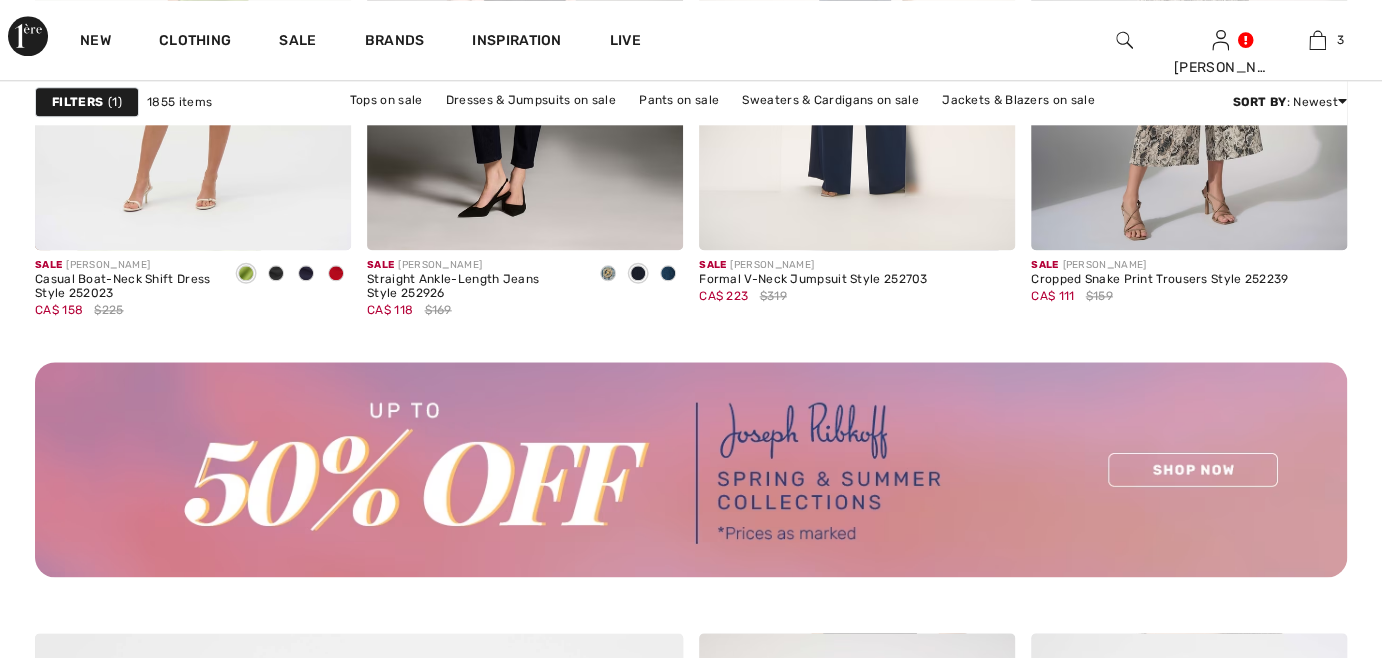 scroll, scrollTop: 0, scrollLeft: 0, axis: both 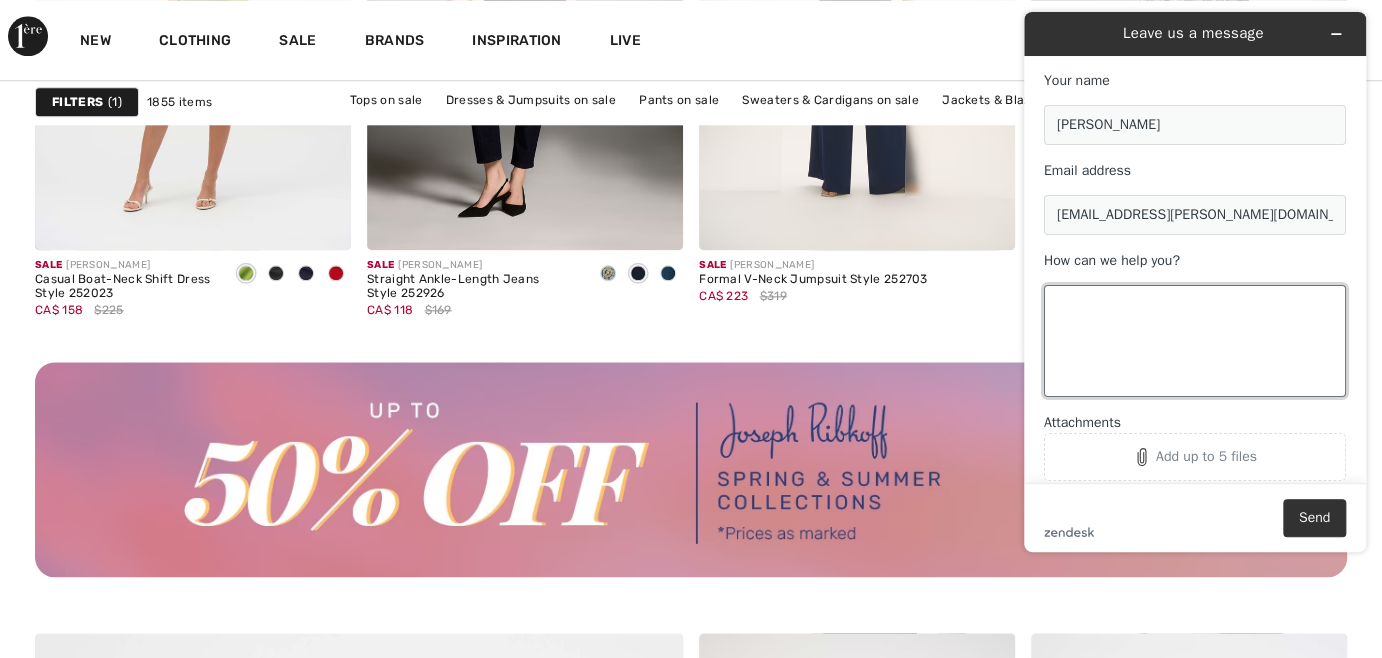 click on "How can we help you?" at bounding box center [1195, 341] 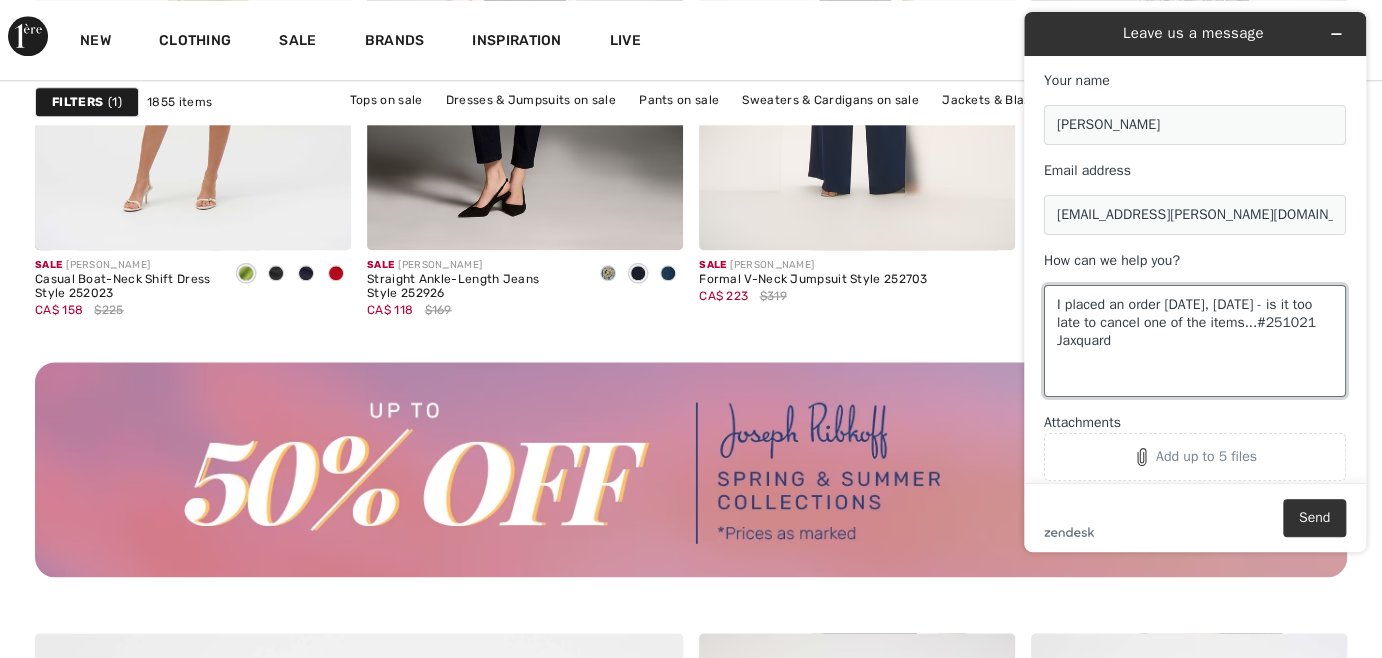 click on "I placed an order [DATE], [DATE] - is it too late to cancel one of the items...#251021 Jaxquard" at bounding box center (1195, 341) 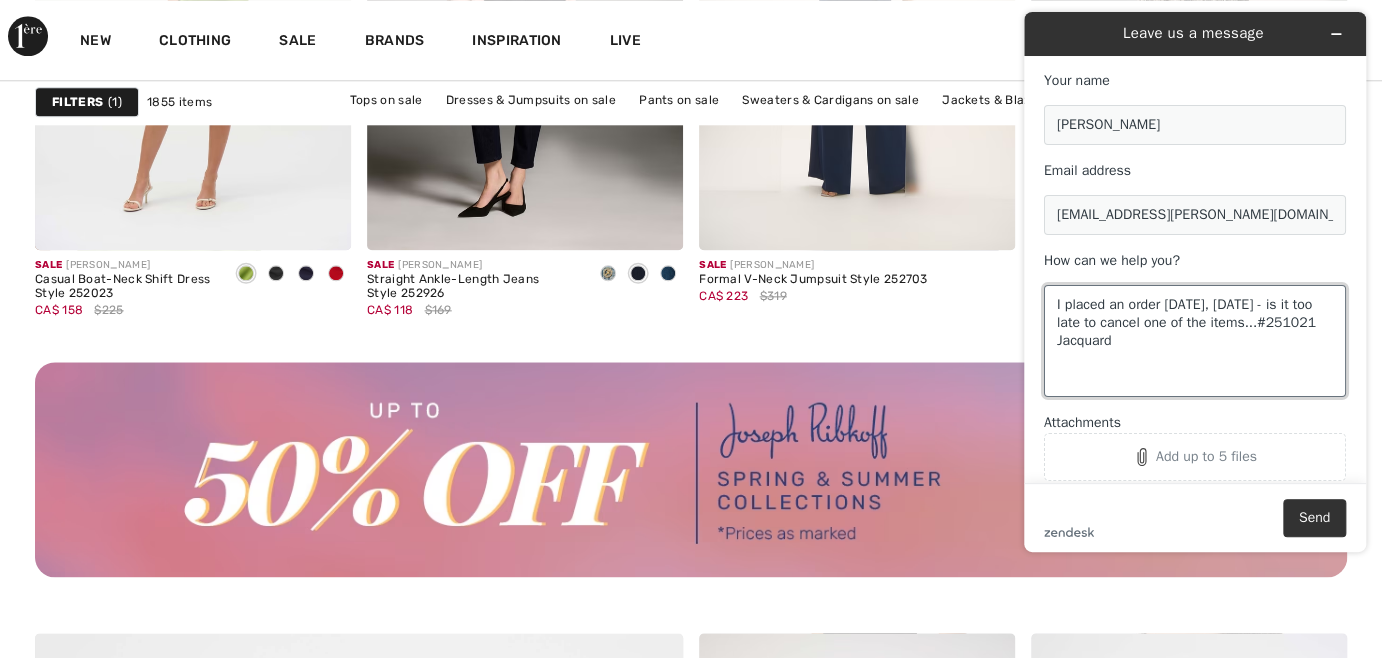 click on "I placed an order [DATE], [DATE] - is it too late to cancel one of the items...#251021 Jacquard" at bounding box center [1195, 341] 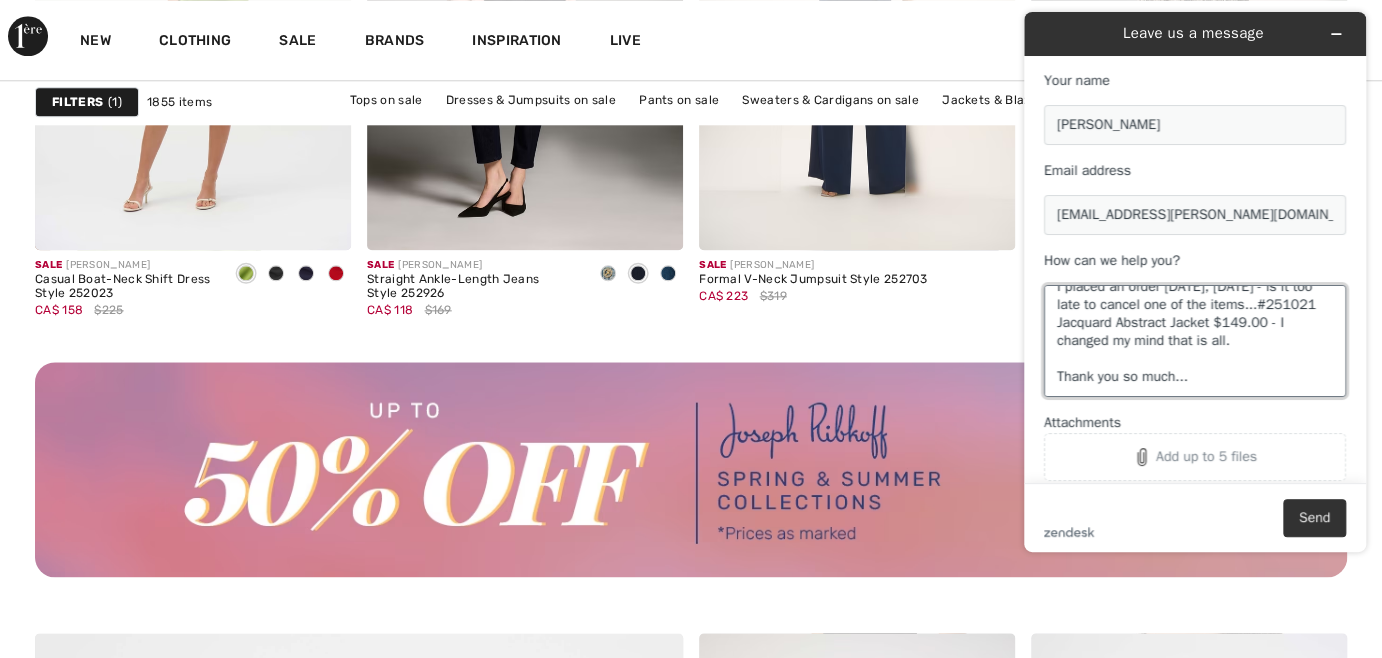 scroll, scrollTop: 61, scrollLeft: 0, axis: vertical 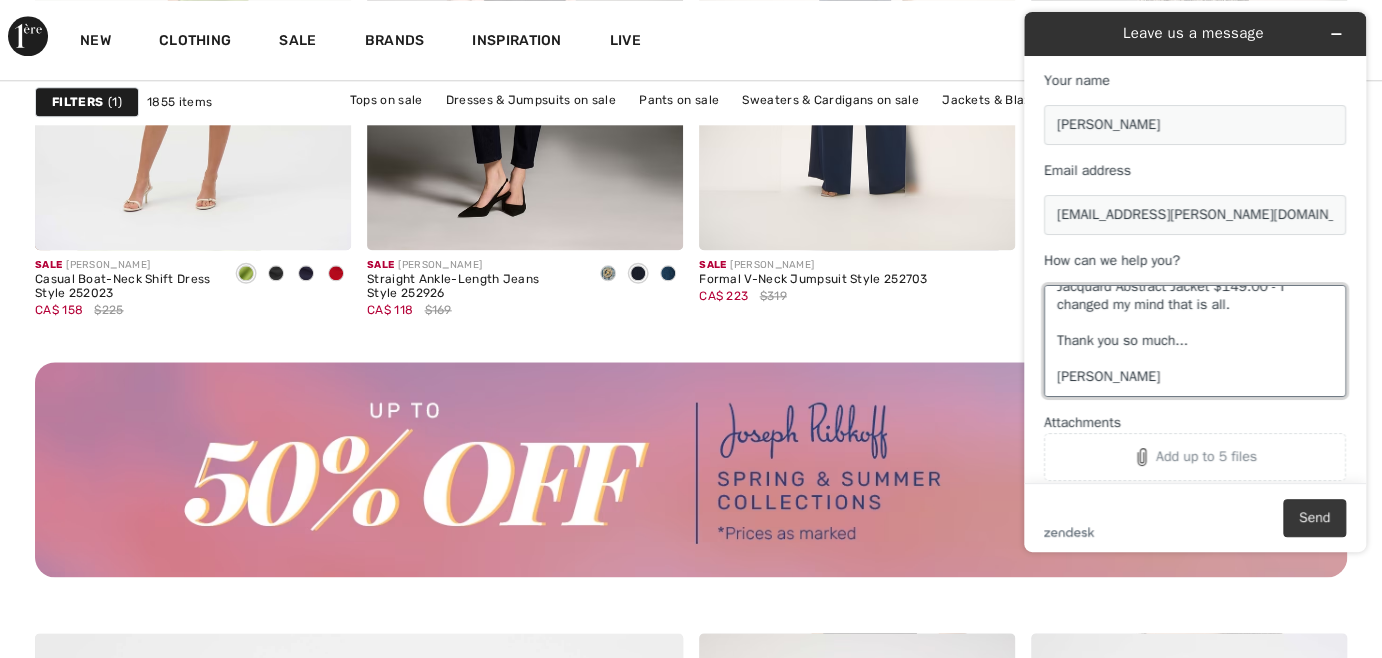 type on "I placed an order [DATE], [DATE] - is it too late to cancel one of the items...#251021 Jacquard Abstract Jacket $149.00 - I changed my mind that is all.
Thank you so much...
[PERSON_NAME]" 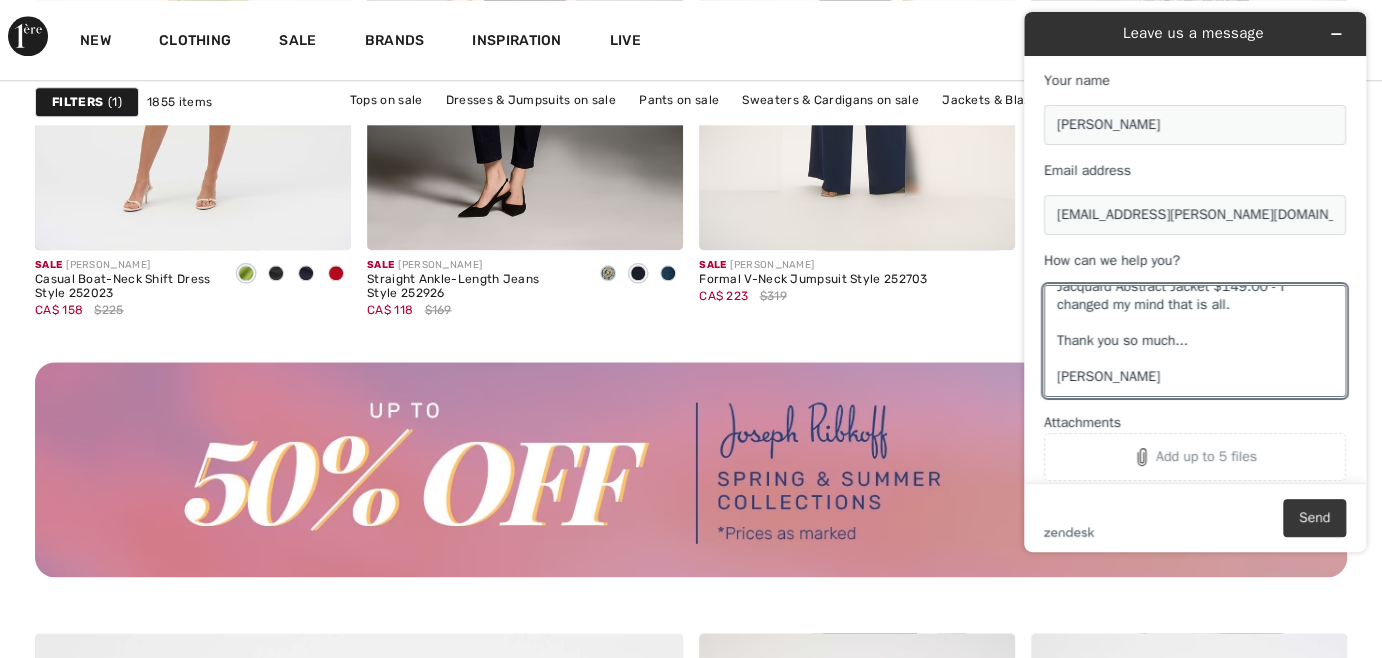 click on "Send" at bounding box center (1314, 518) 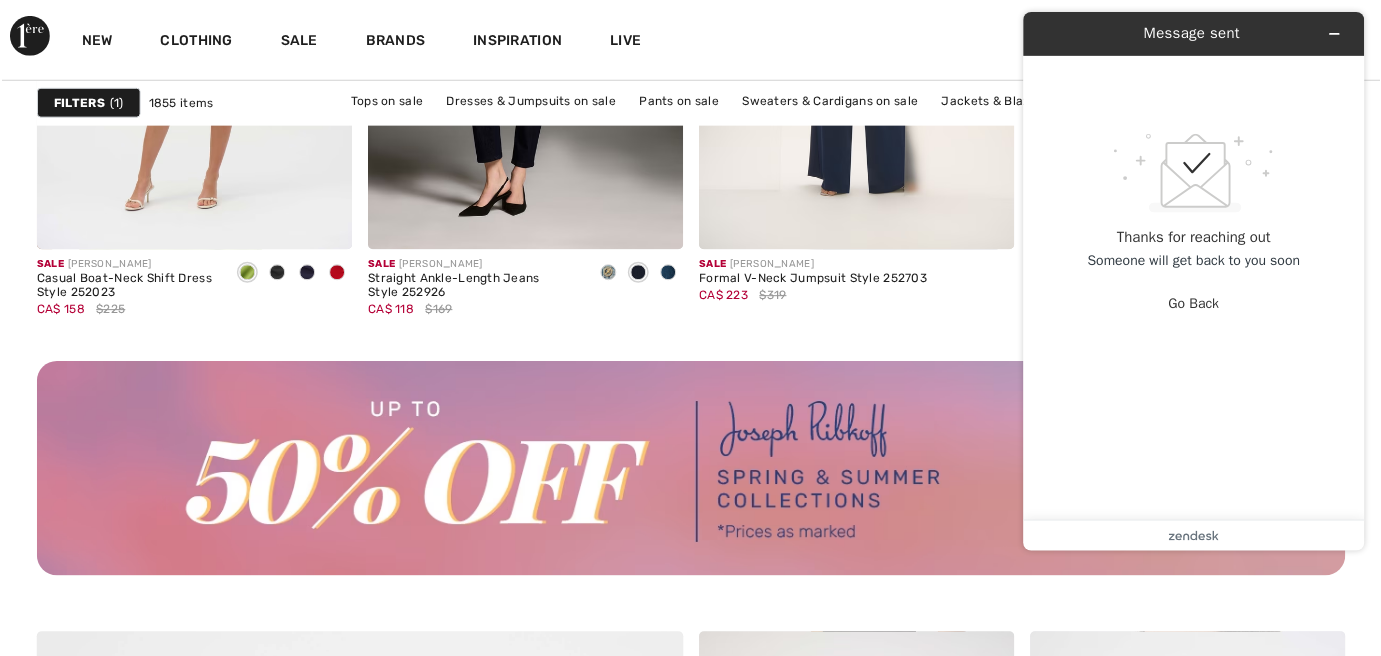 scroll, scrollTop: 4370, scrollLeft: 0, axis: vertical 